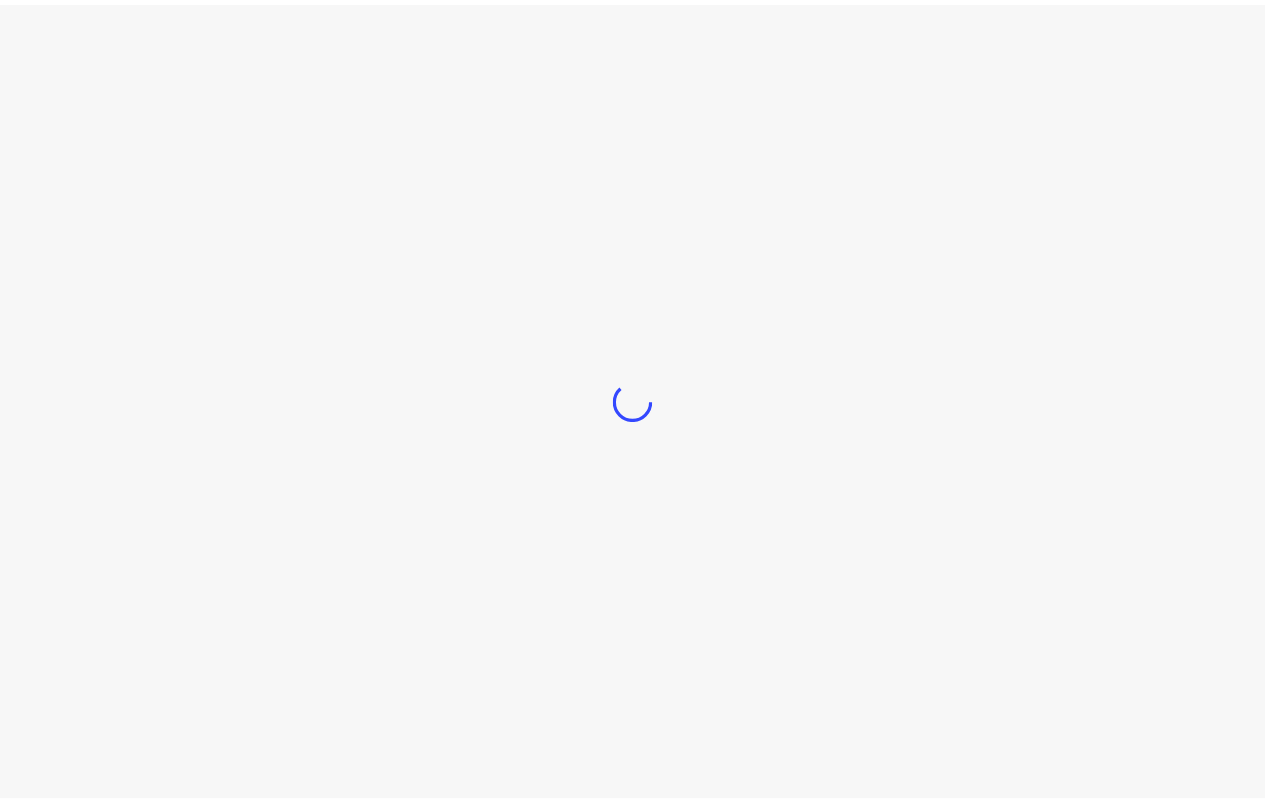 scroll, scrollTop: 0, scrollLeft: 0, axis: both 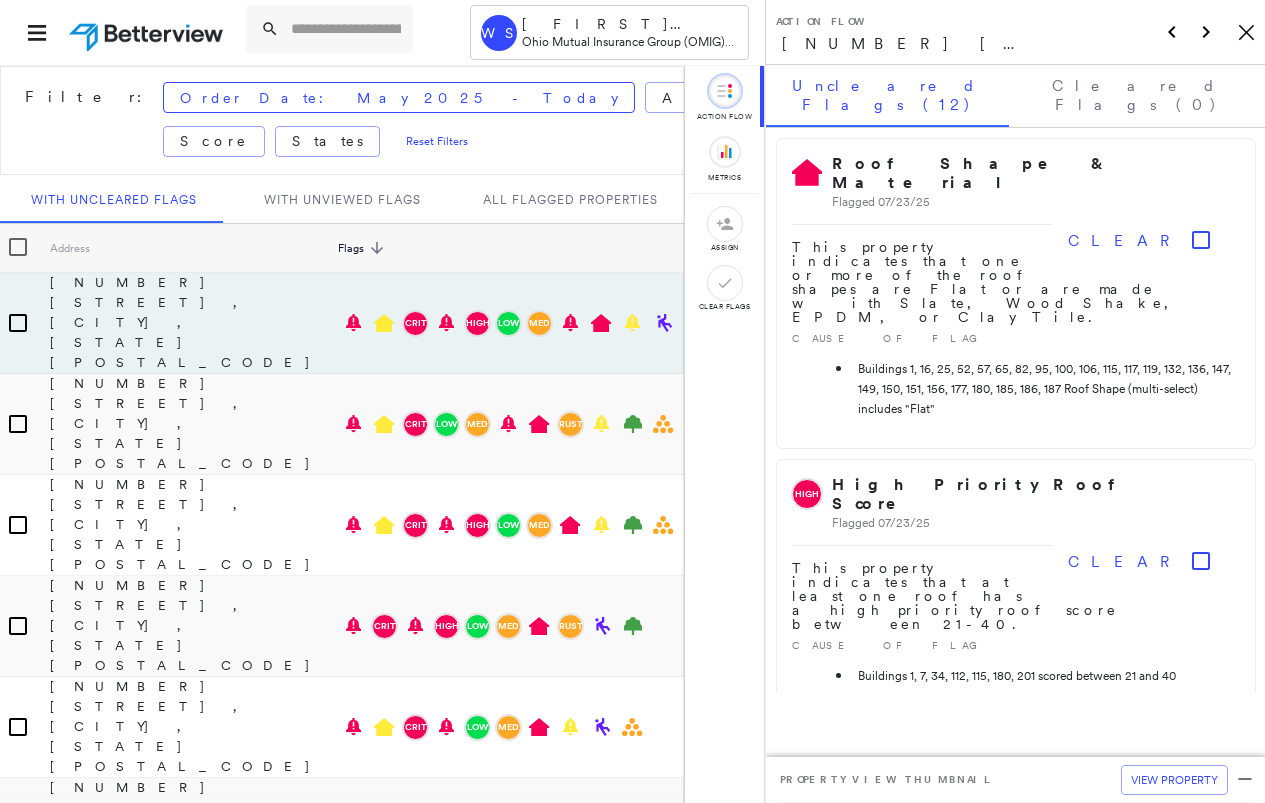click on "Icon_Closemodal" 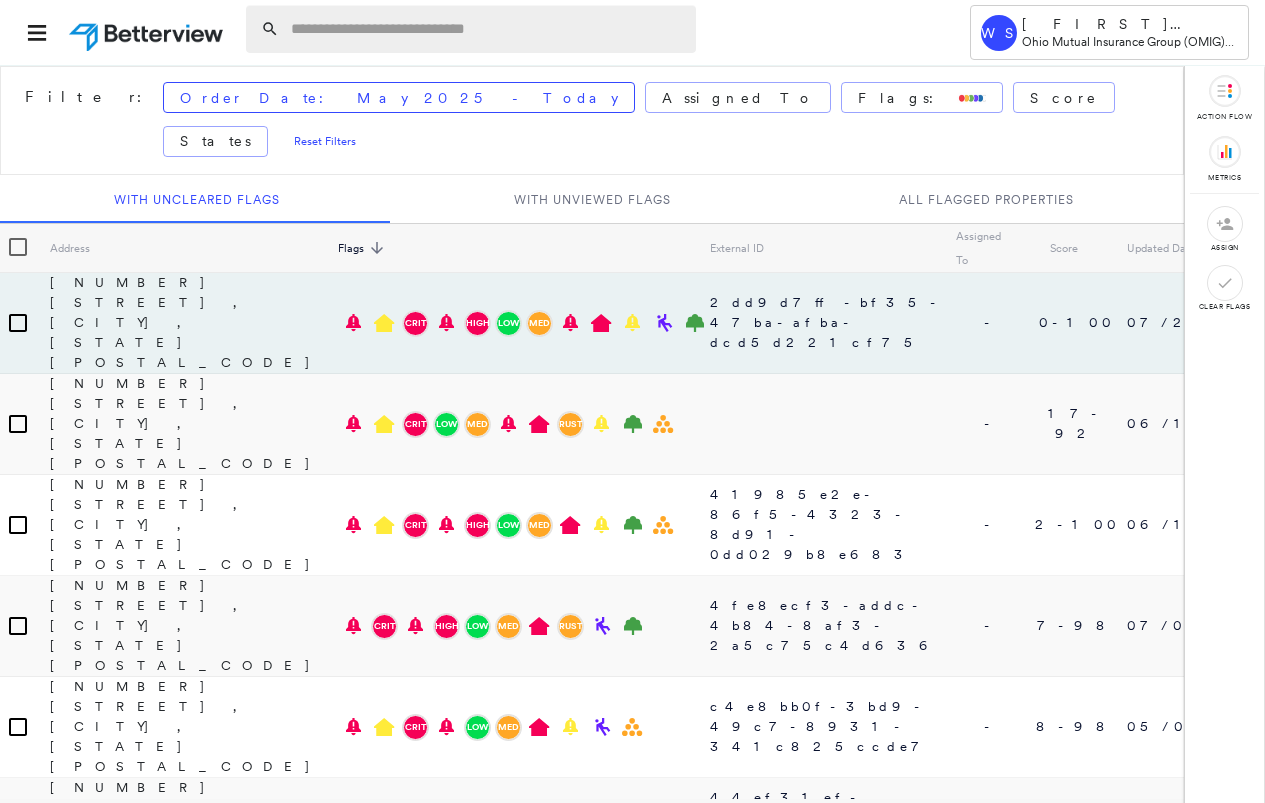 click at bounding box center (487, 29) 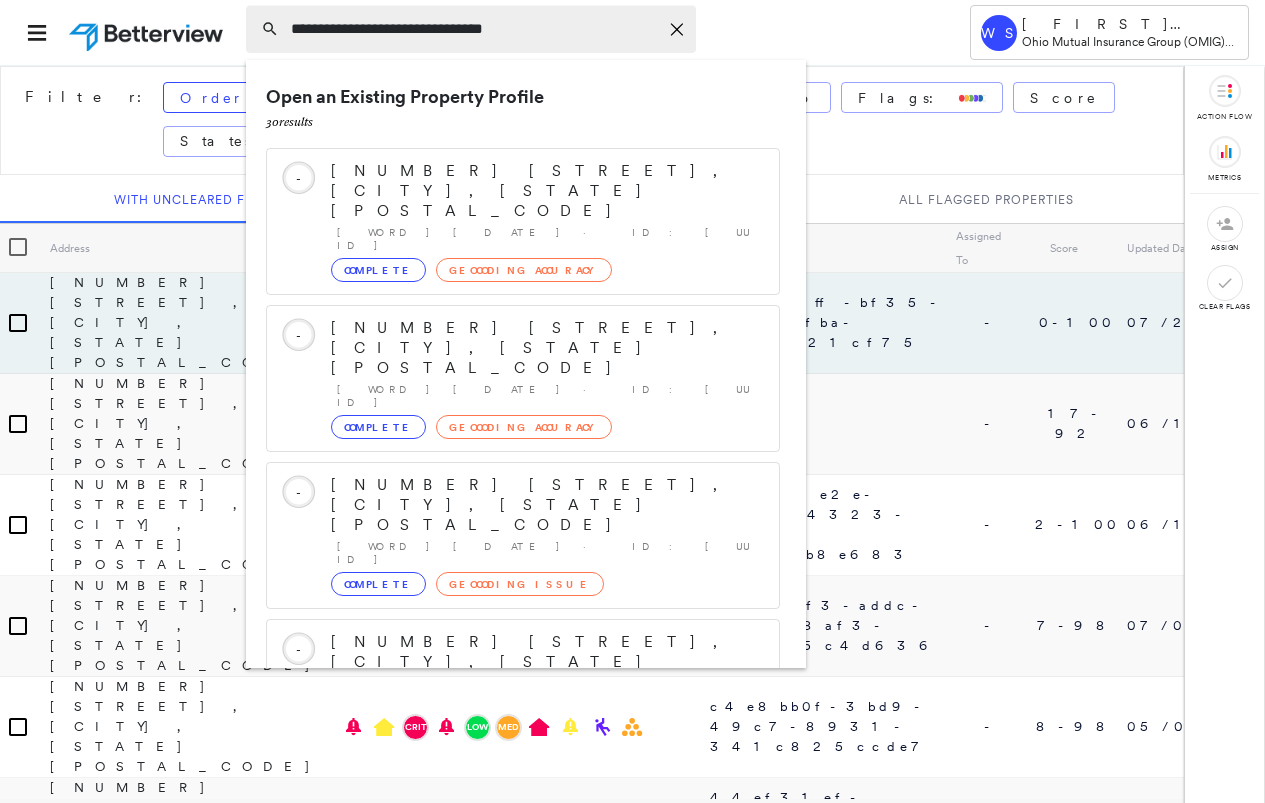 type on "**********" 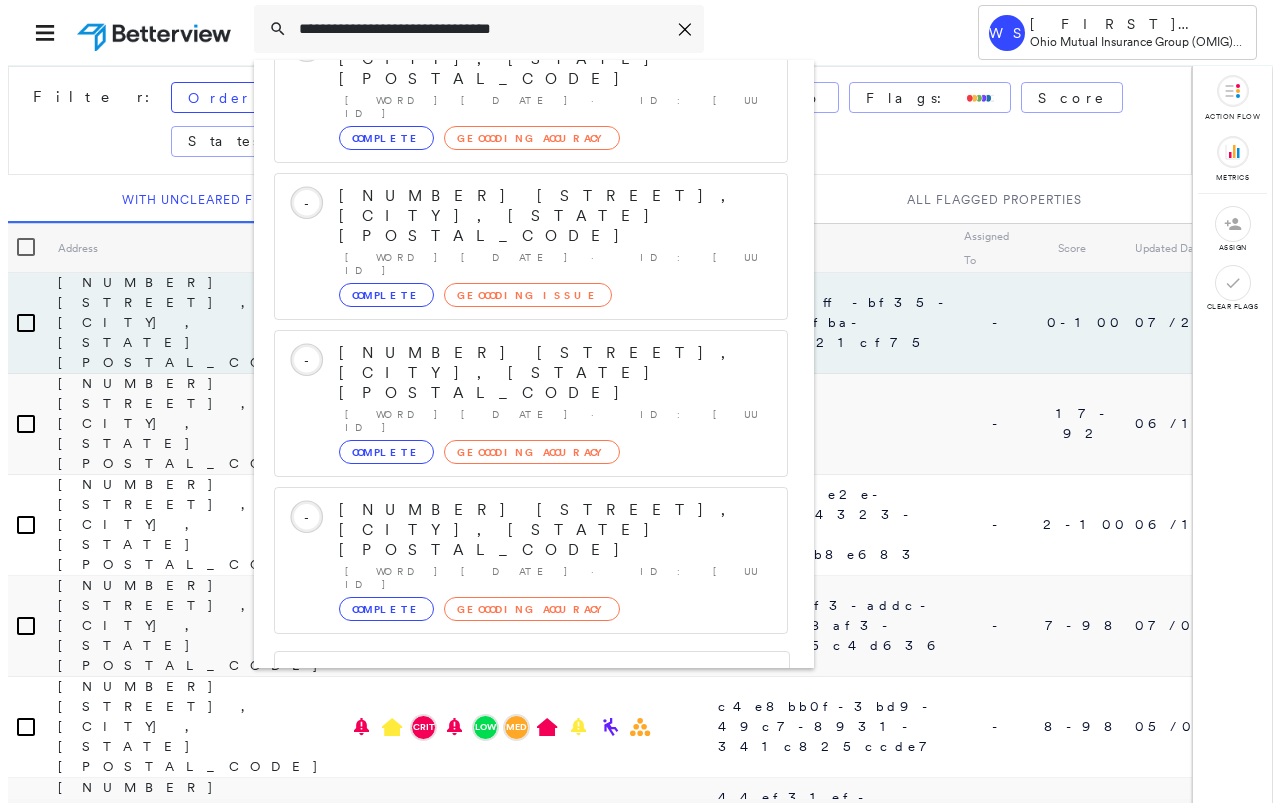 scroll, scrollTop: 300, scrollLeft: 0, axis: vertical 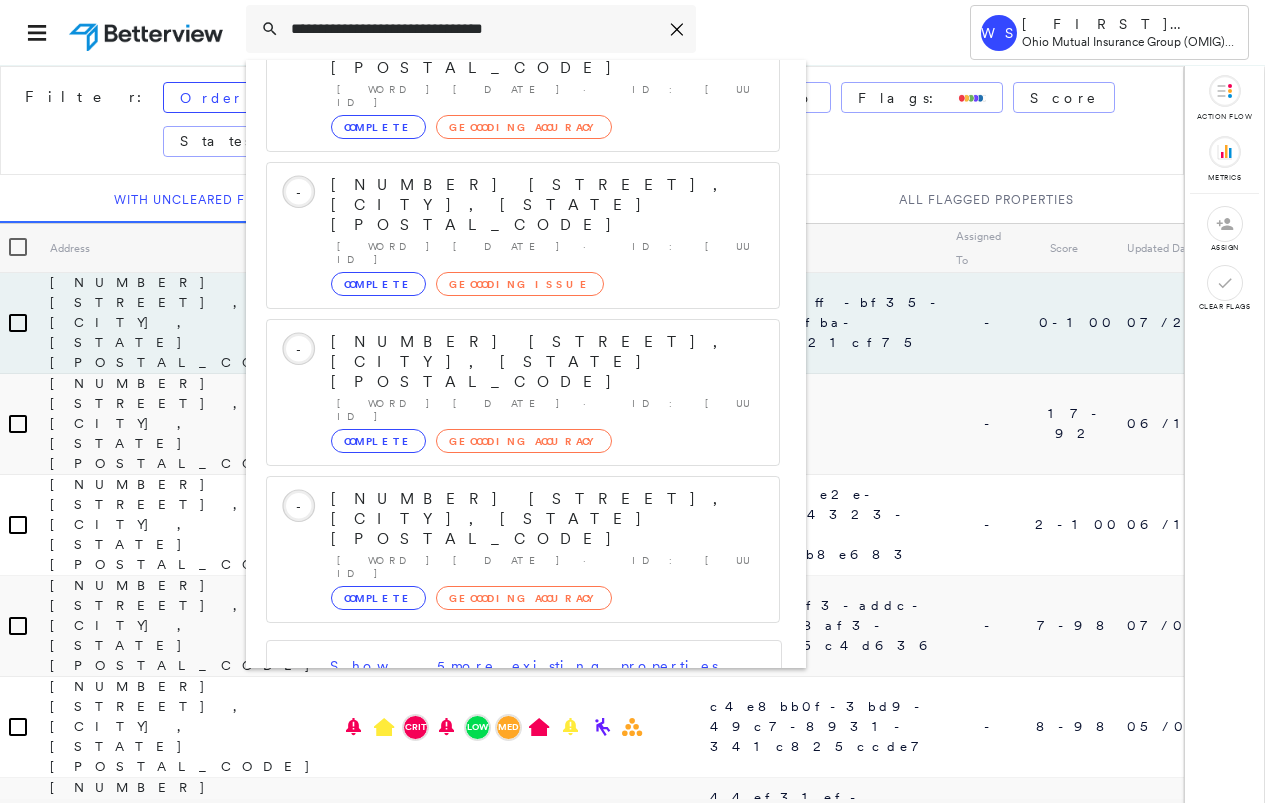 click 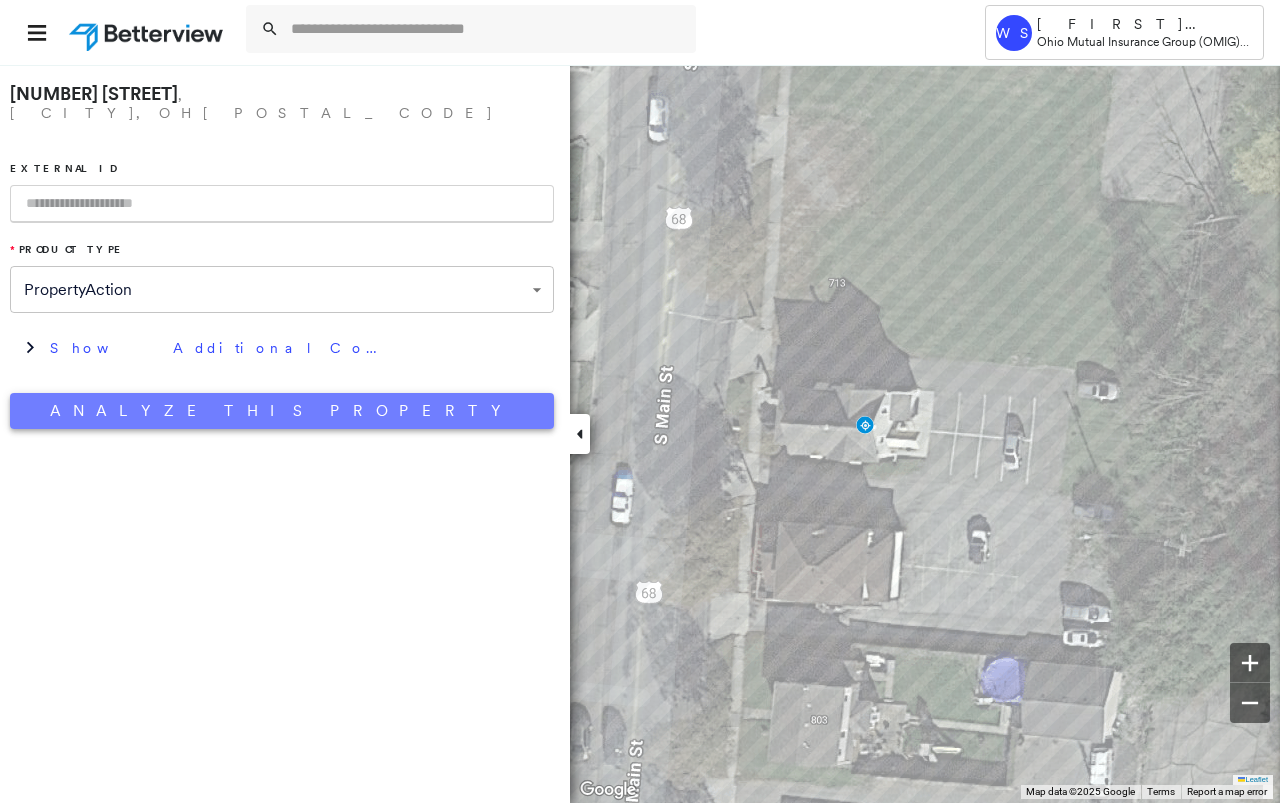 click on "Analyze This Property" at bounding box center (282, 411) 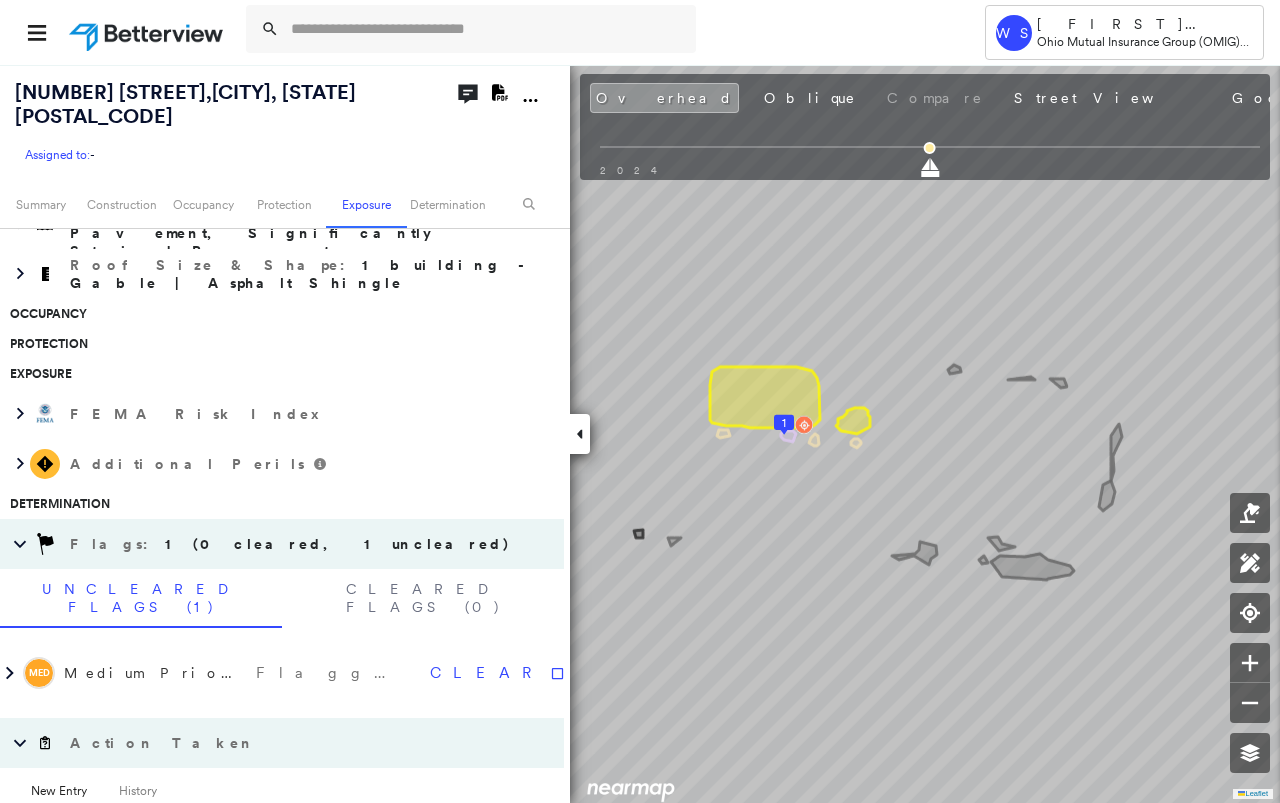 scroll, scrollTop: 820, scrollLeft: 0, axis: vertical 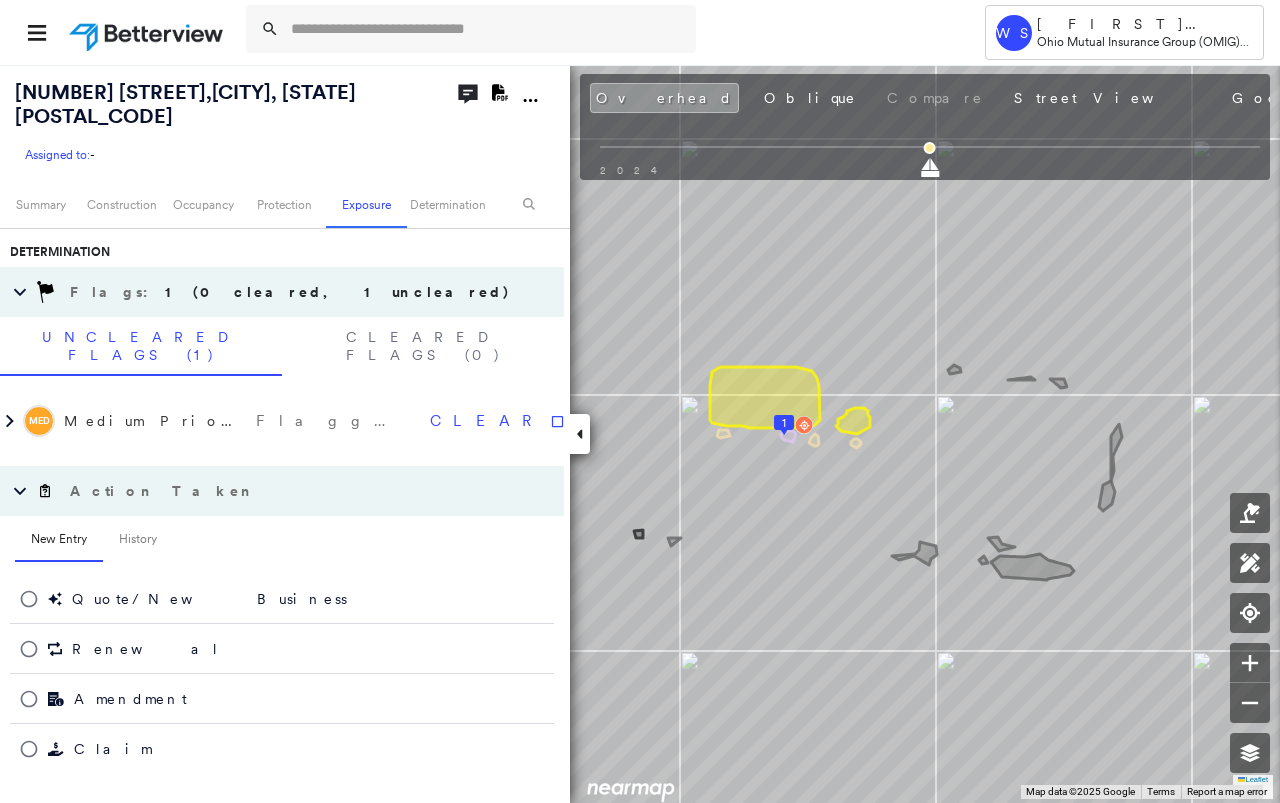 click 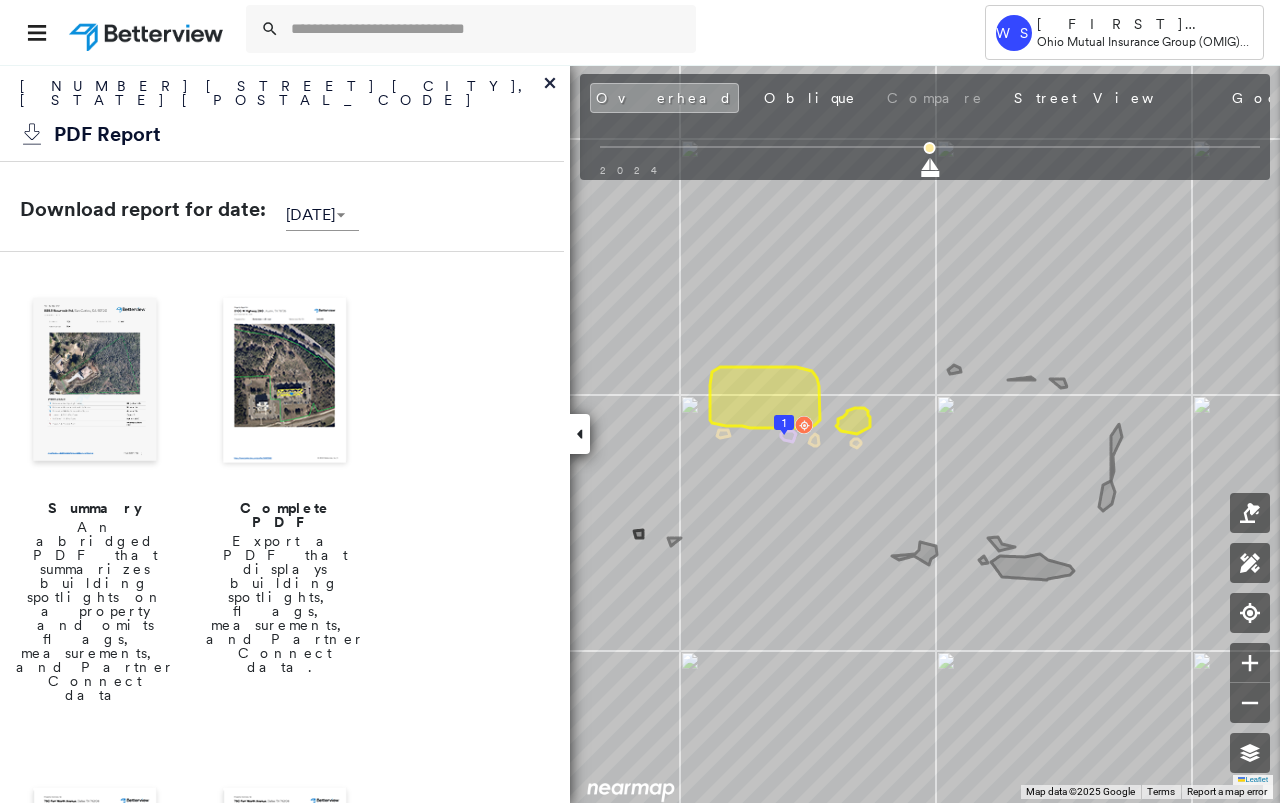 click on "An abridged PDF that summarizes building spotlights on a property and omits flags, measurements, and Partner Connect data" at bounding box center [95, 611] 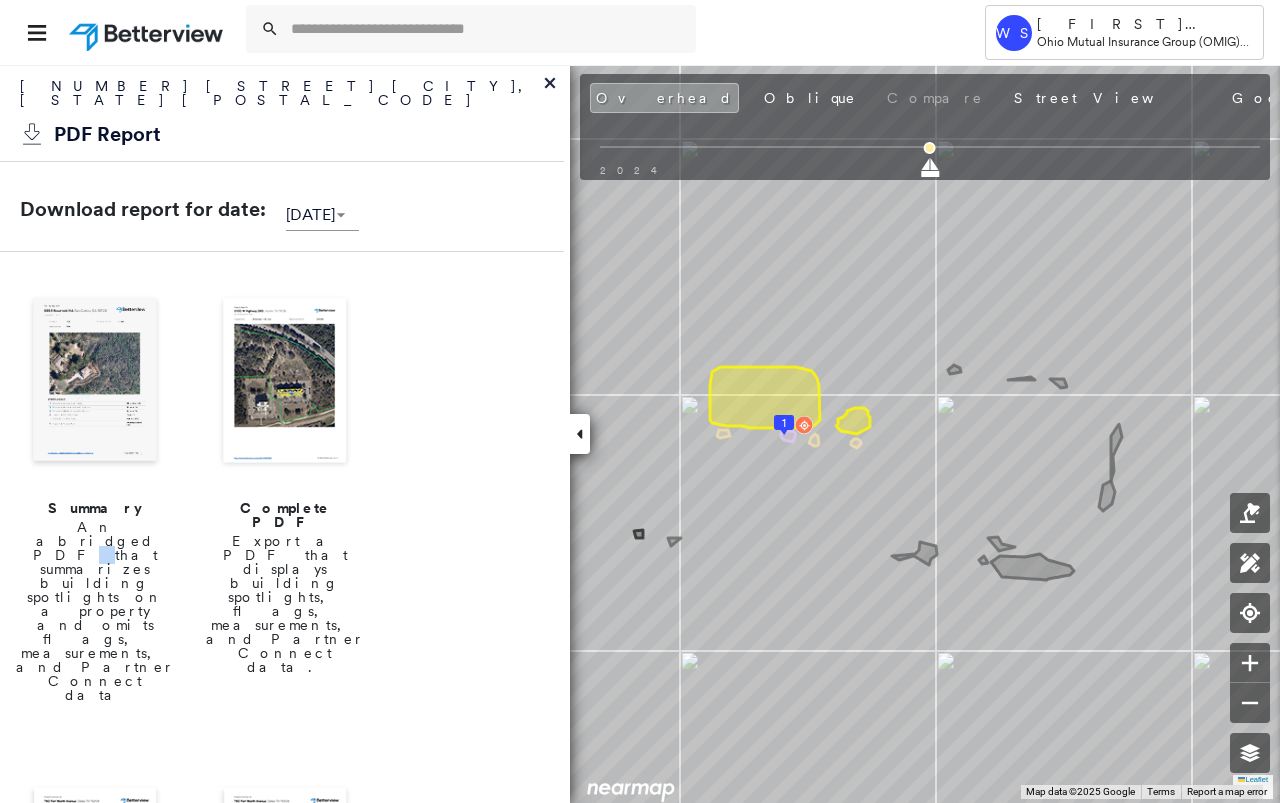 click on "An abridged PDF that summarizes building spotlights on a property and omits flags, measurements, and Partner Connect data" at bounding box center [95, 611] 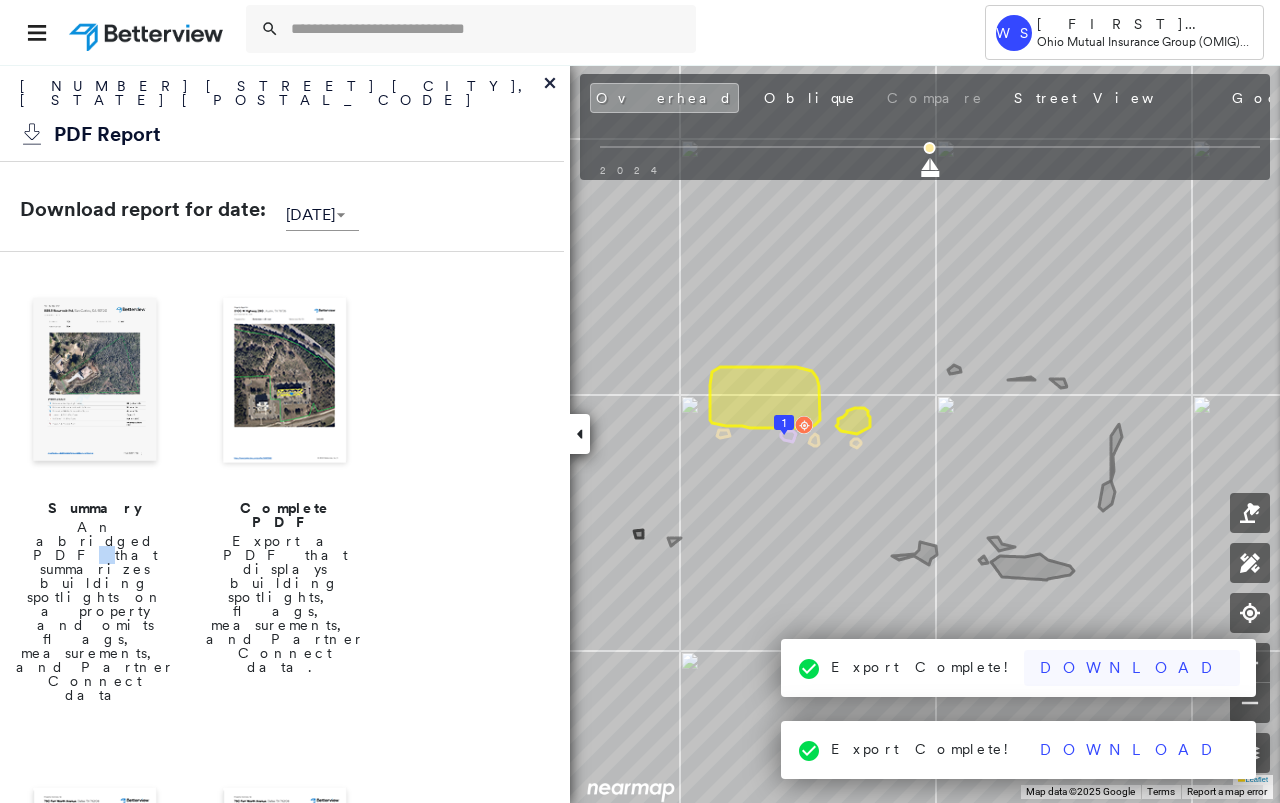 click on "Download" at bounding box center [1132, 668] 